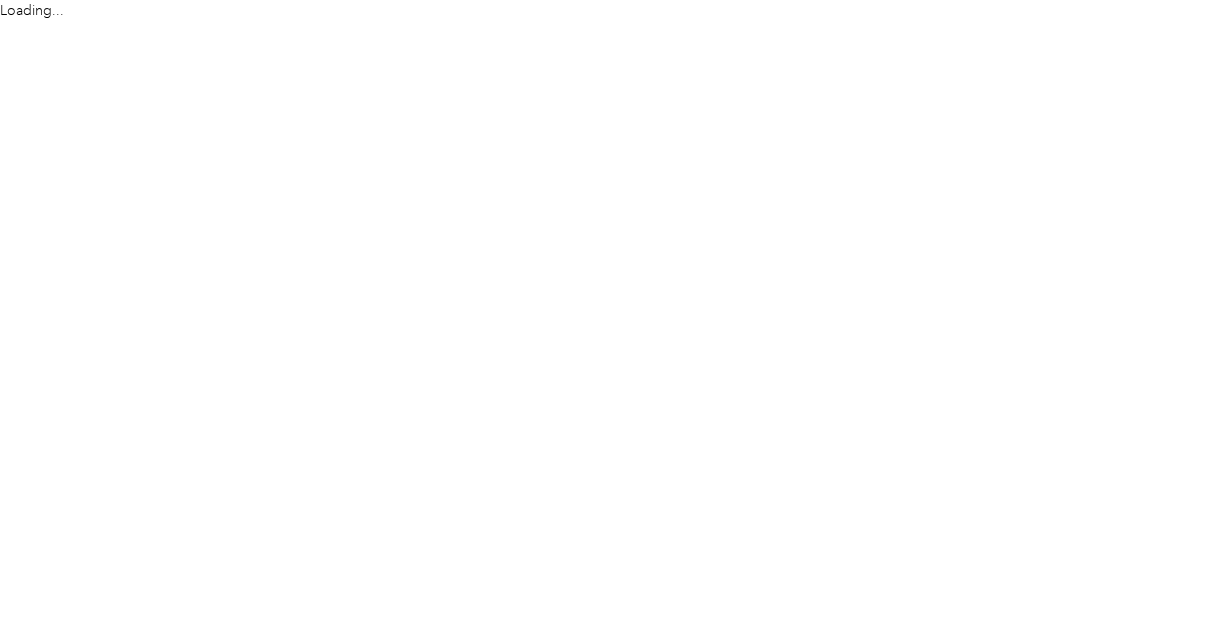 scroll, scrollTop: 0, scrollLeft: 0, axis: both 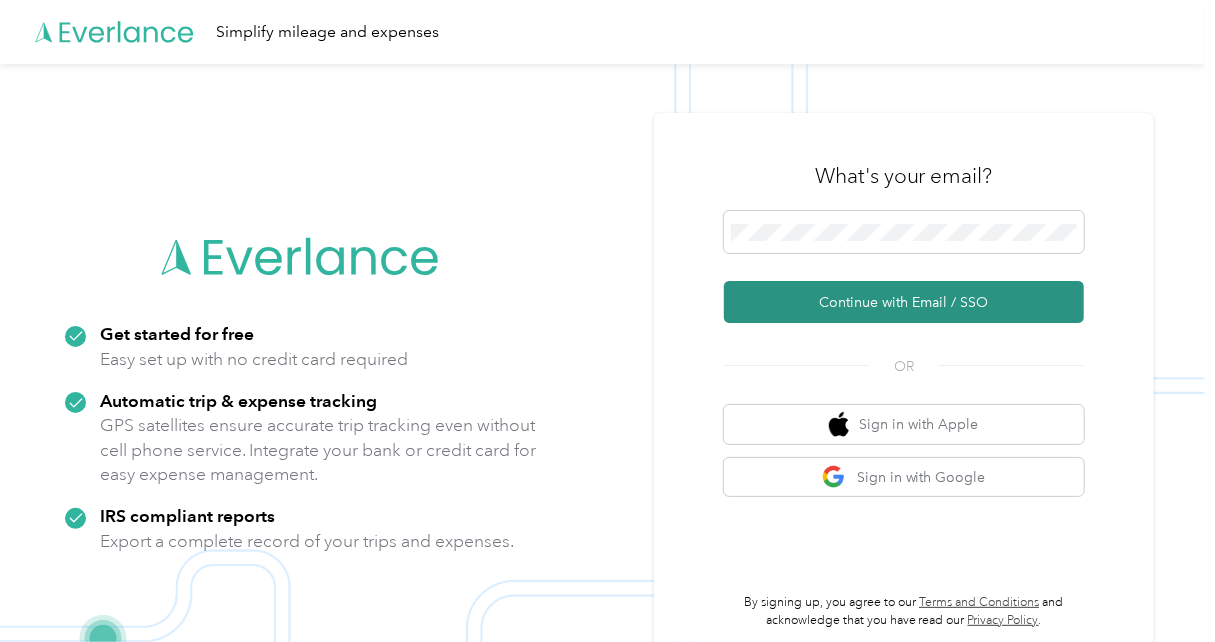 click on "Continue with Email / SSO" at bounding box center (904, 302) 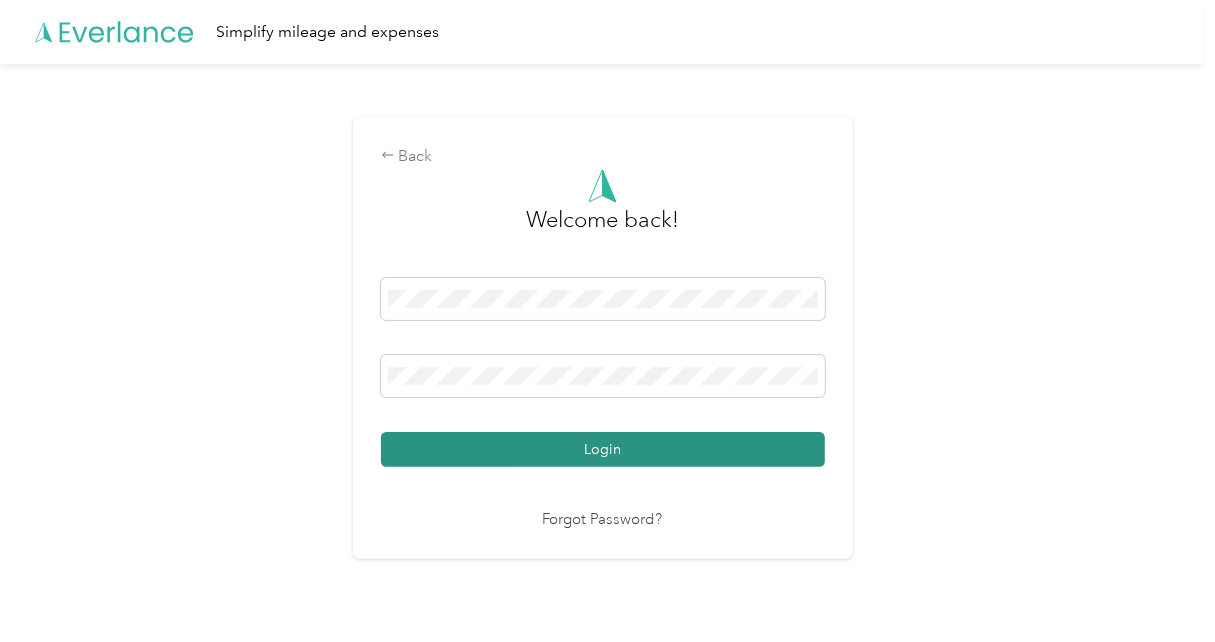 click on "Login" at bounding box center [603, 449] 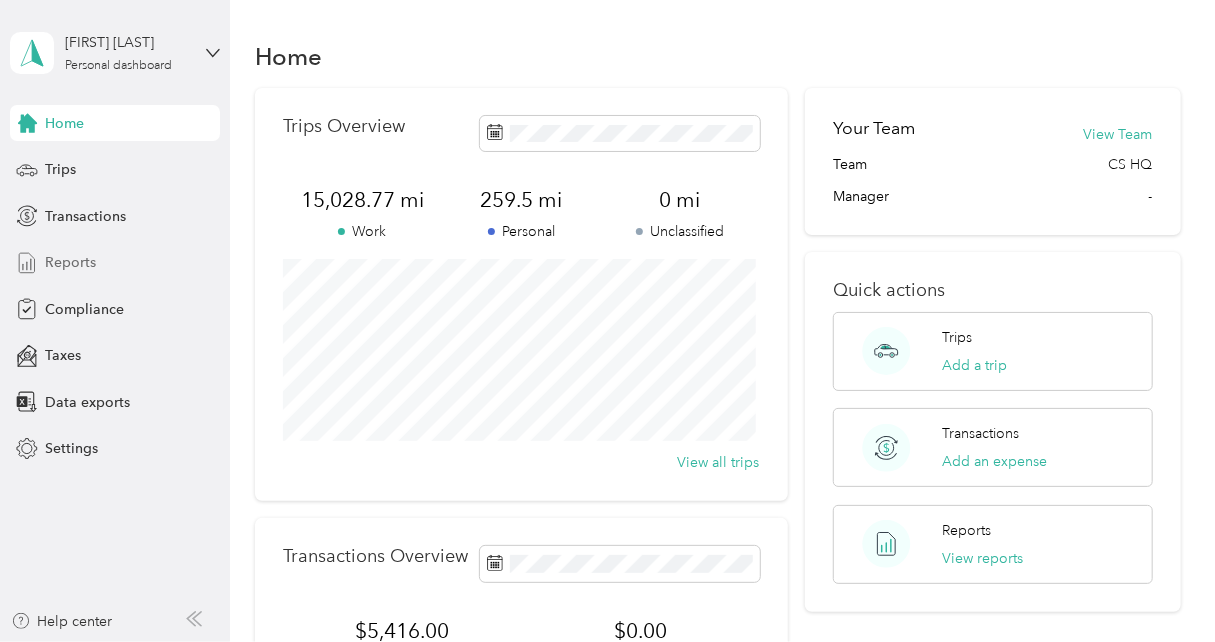 click on "Reports" at bounding box center [70, 262] 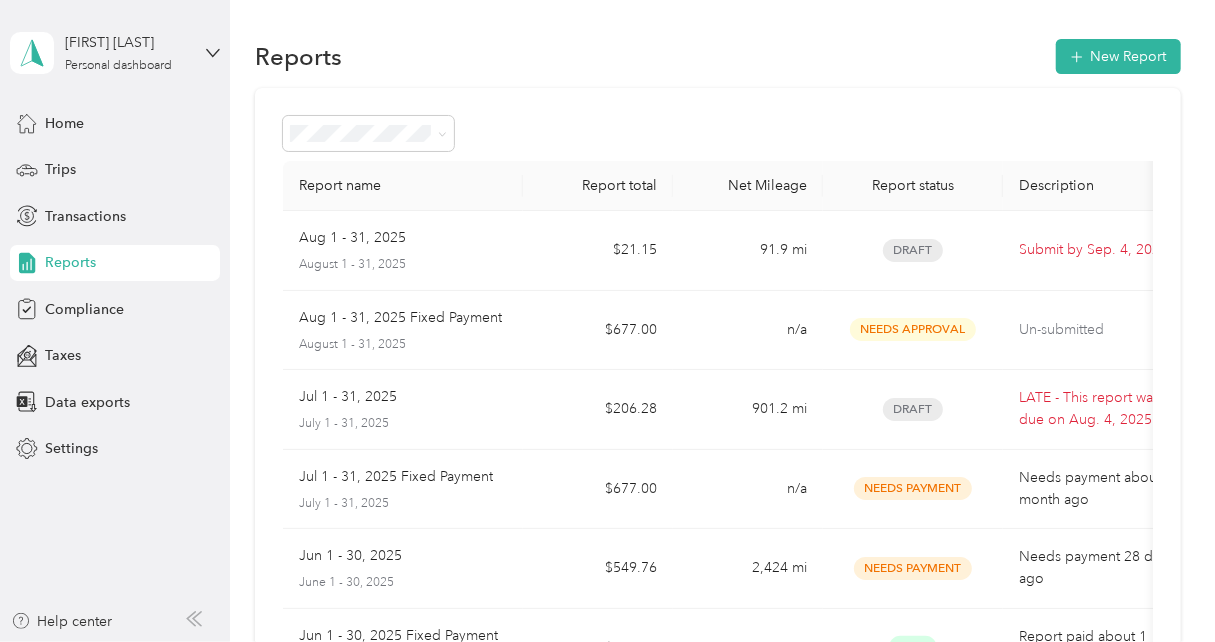 click on "July 1 - 31, 2025" at bounding box center [403, 424] 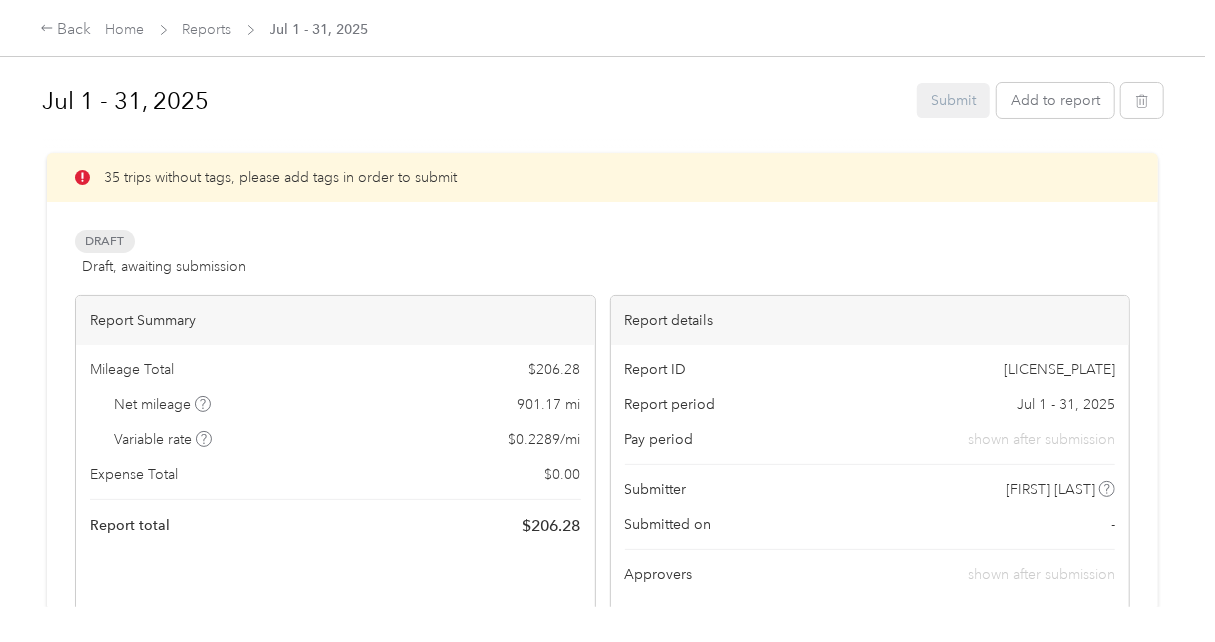 click on "35 trips without tags, please add tags in order to submit" at bounding box center [280, 177] 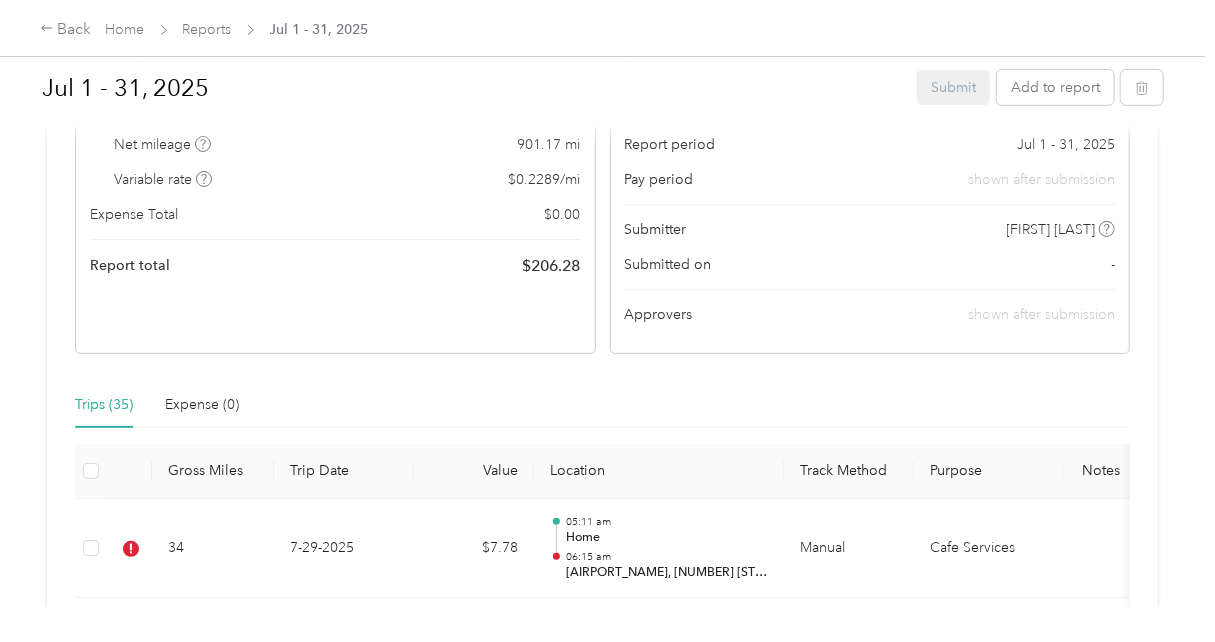 scroll, scrollTop: 262, scrollLeft: 0, axis: vertical 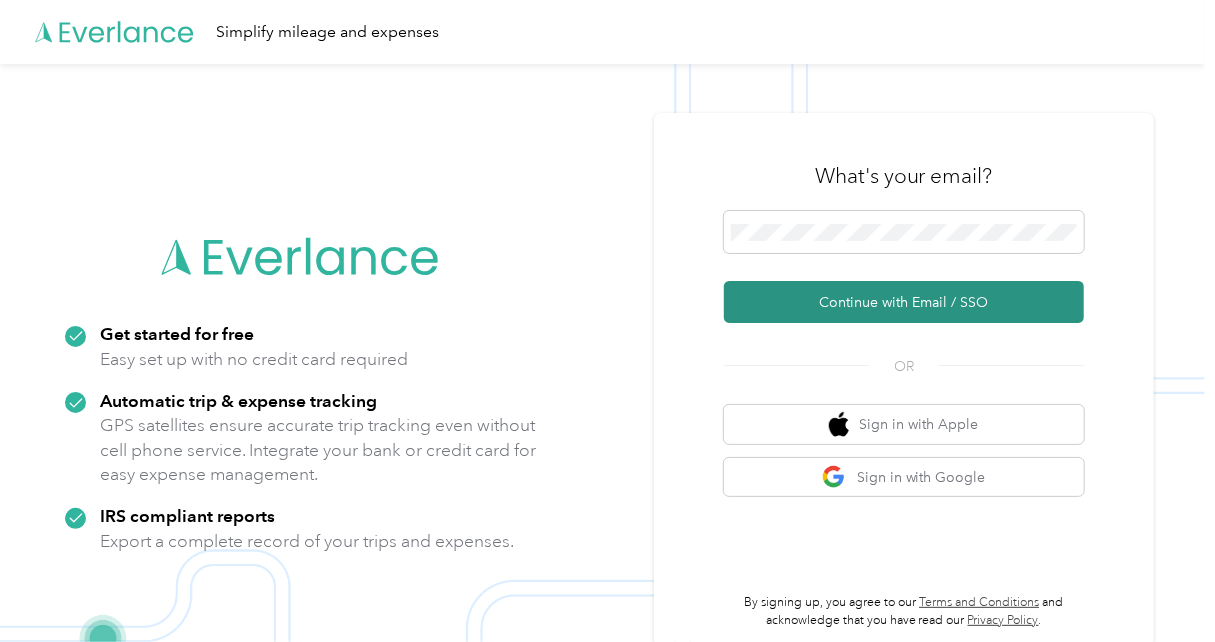 click on "Continue with Email / SSO" at bounding box center (904, 302) 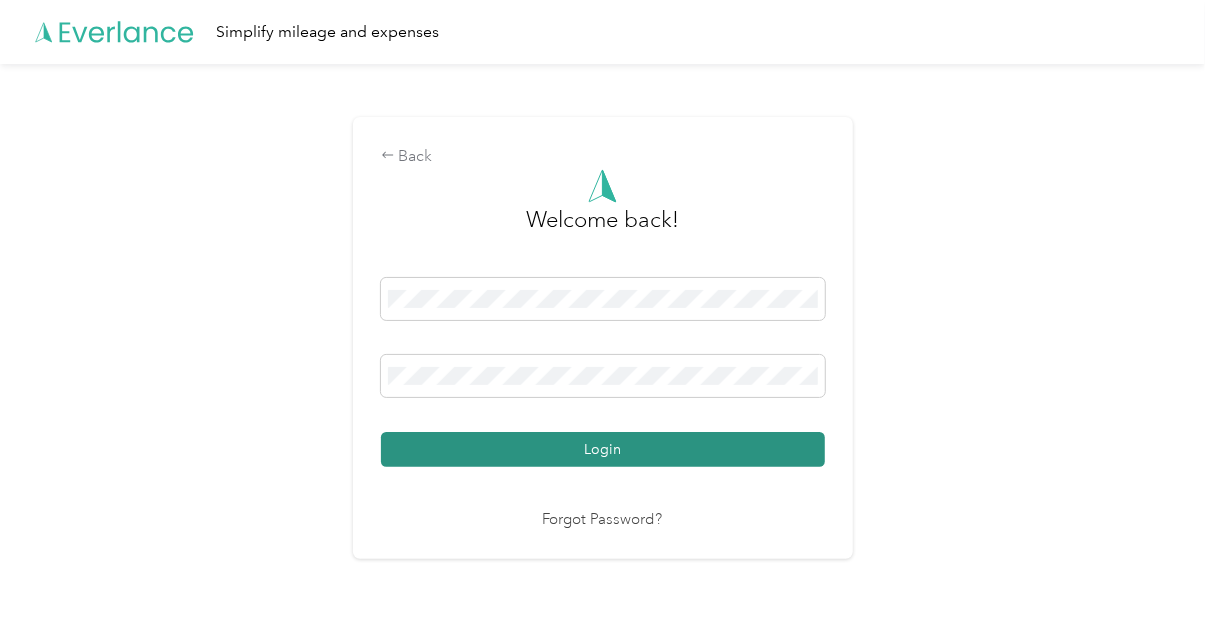 click on "Login" at bounding box center [603, 449] 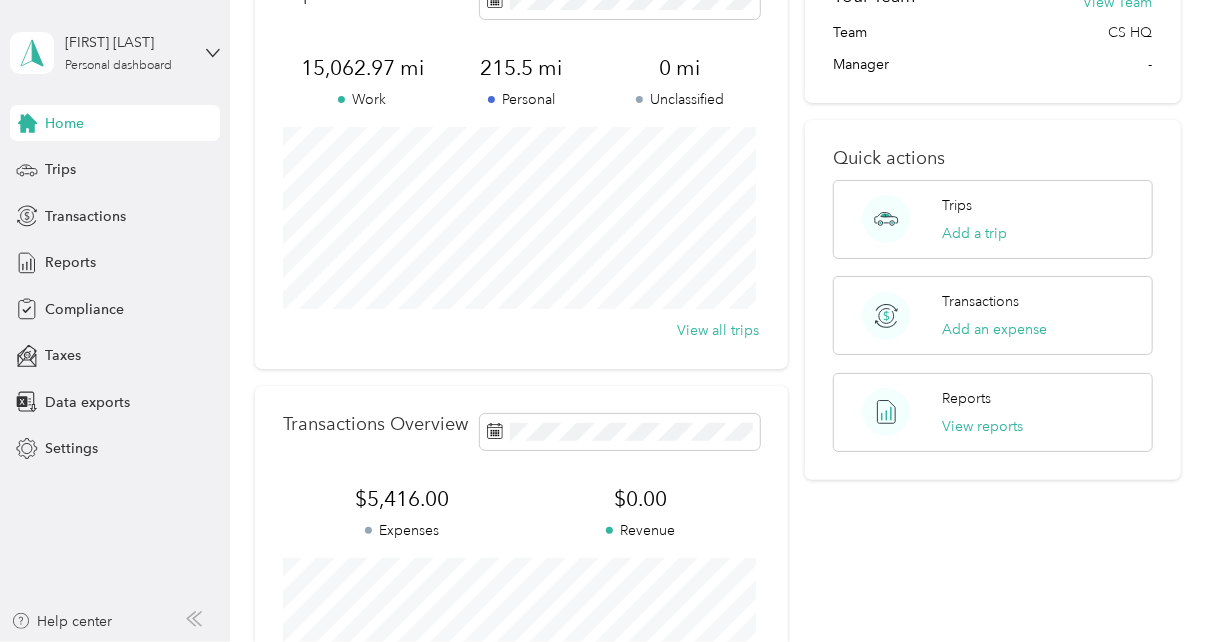 scroll, scrollTop: 116, scrollLeft: 0, axis: vertical 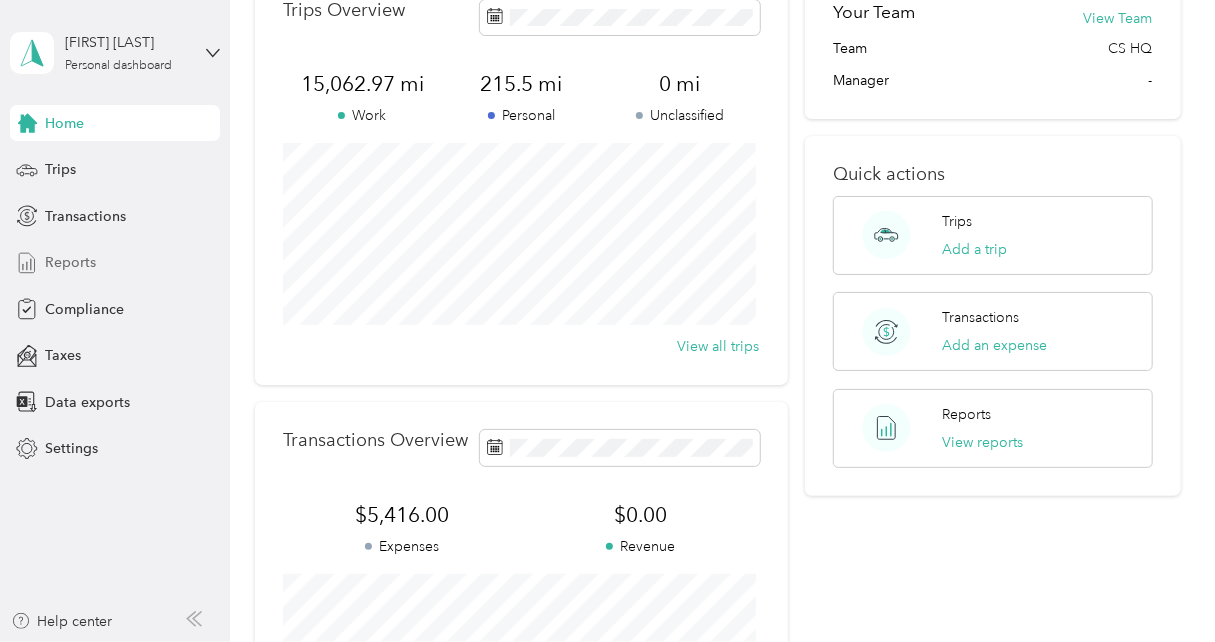 click on "Reports" at bounding box center [70, 262] 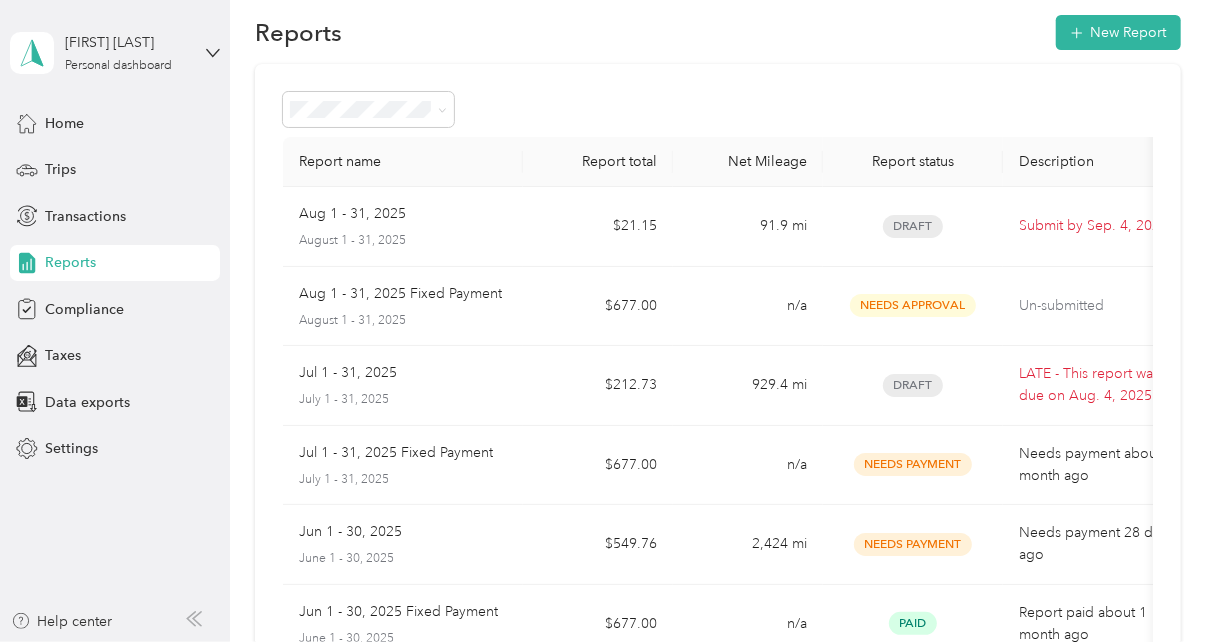 scroll, scrollTop: 0, scrollLeft: 0, axis: both 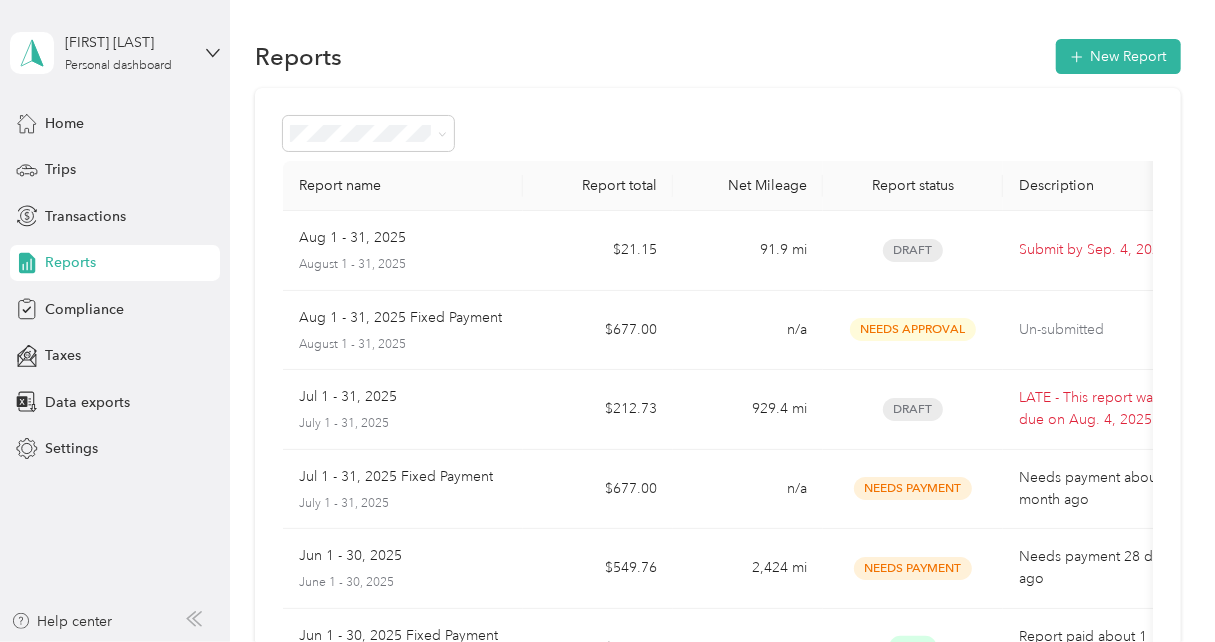click on "July 1 - 31, 2025" at bounding box center (403, 424) 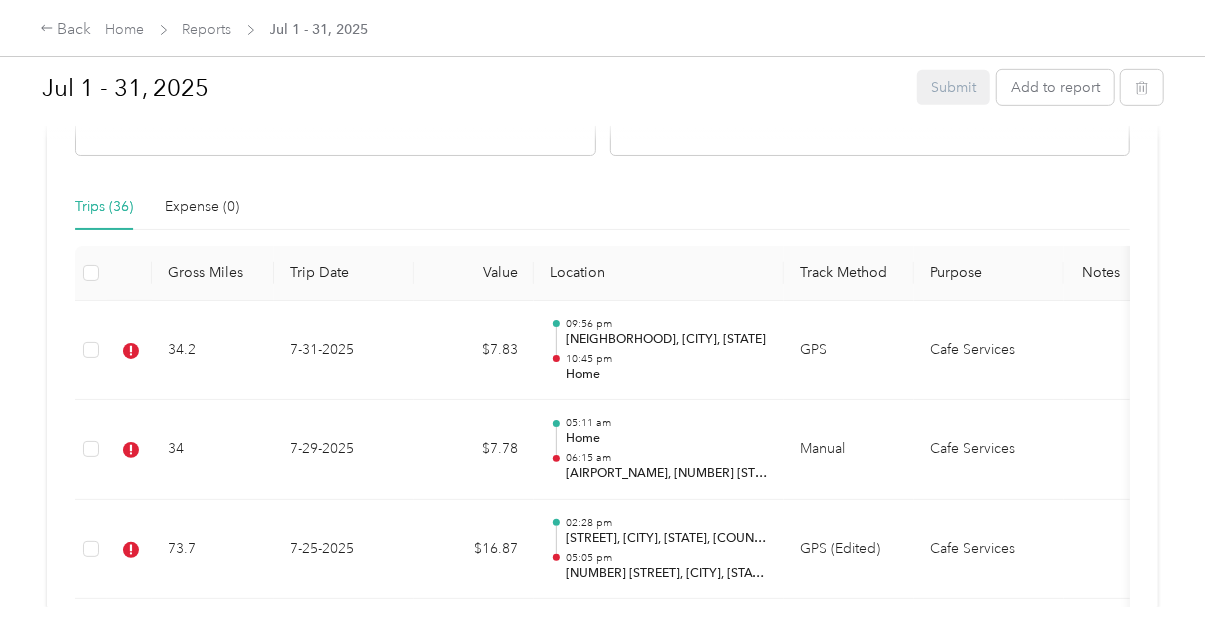 scroll, scrollTop: 460, scrollLeft: 0, axis: vertical 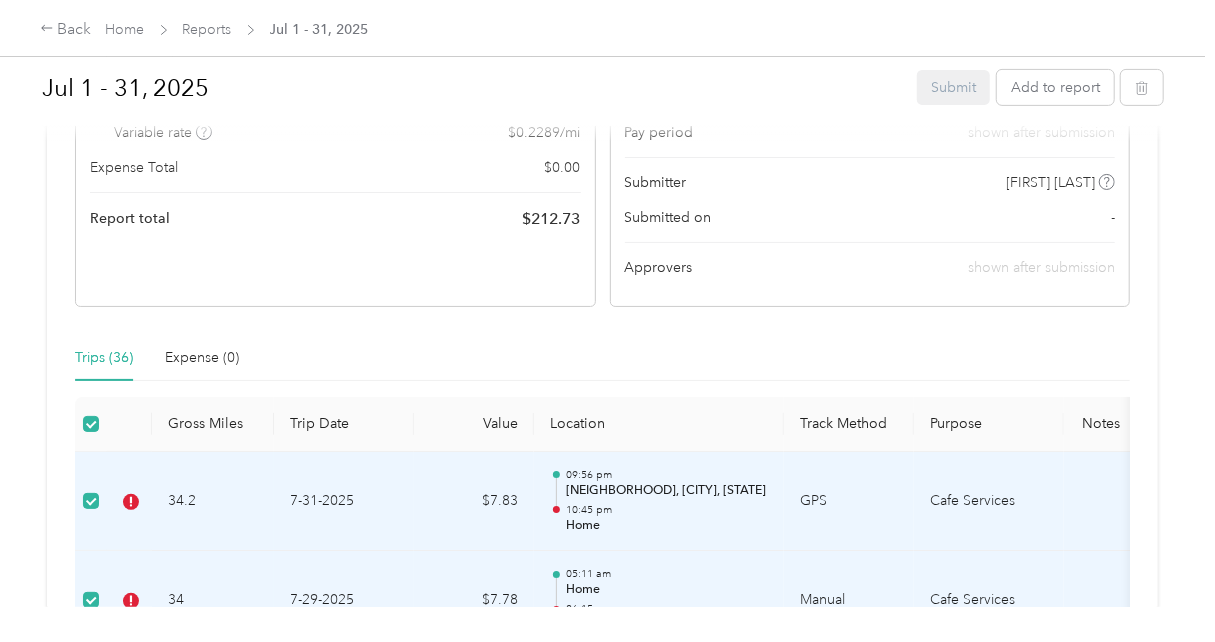 click on "Trips (36)" at bounding box center (104, 358) 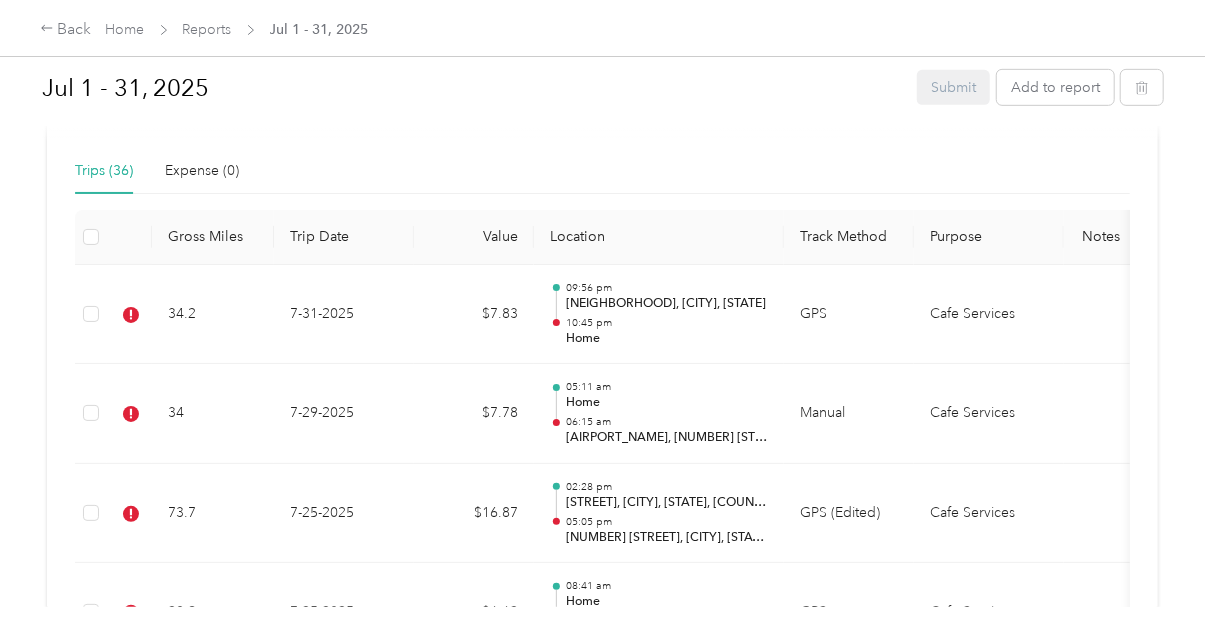 scroll, scrollTop: 496, scrollLeft: 0, axis: vertical 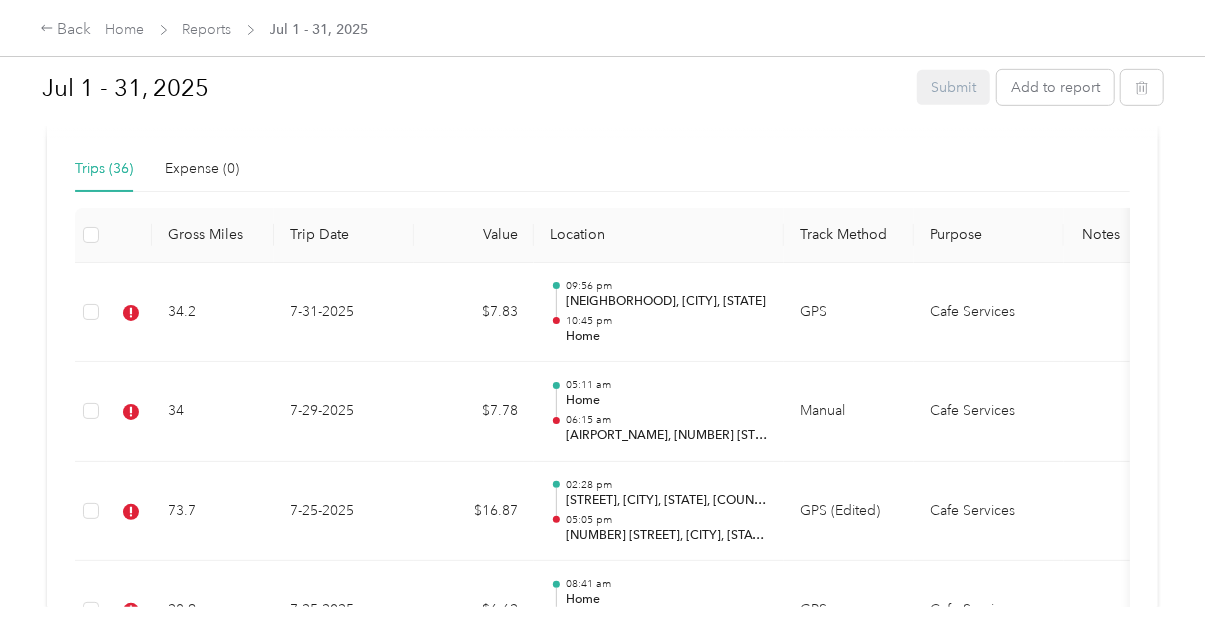 click 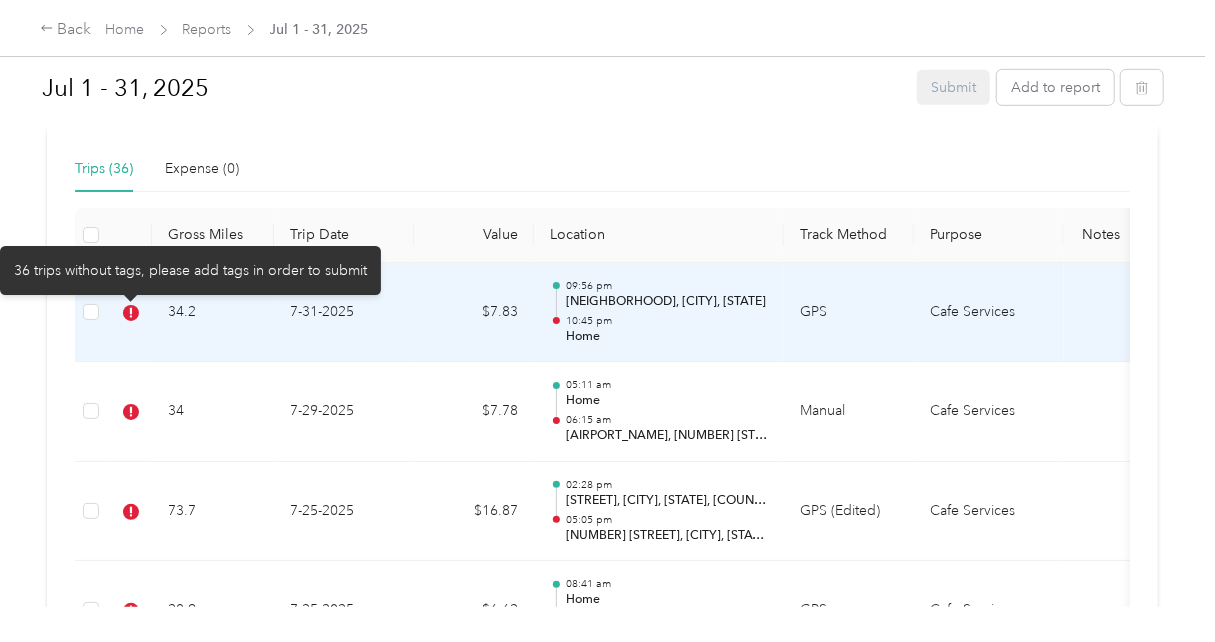 click on "36 trips without tags, please add tags in order to submit" at bounding box center (190, 270) 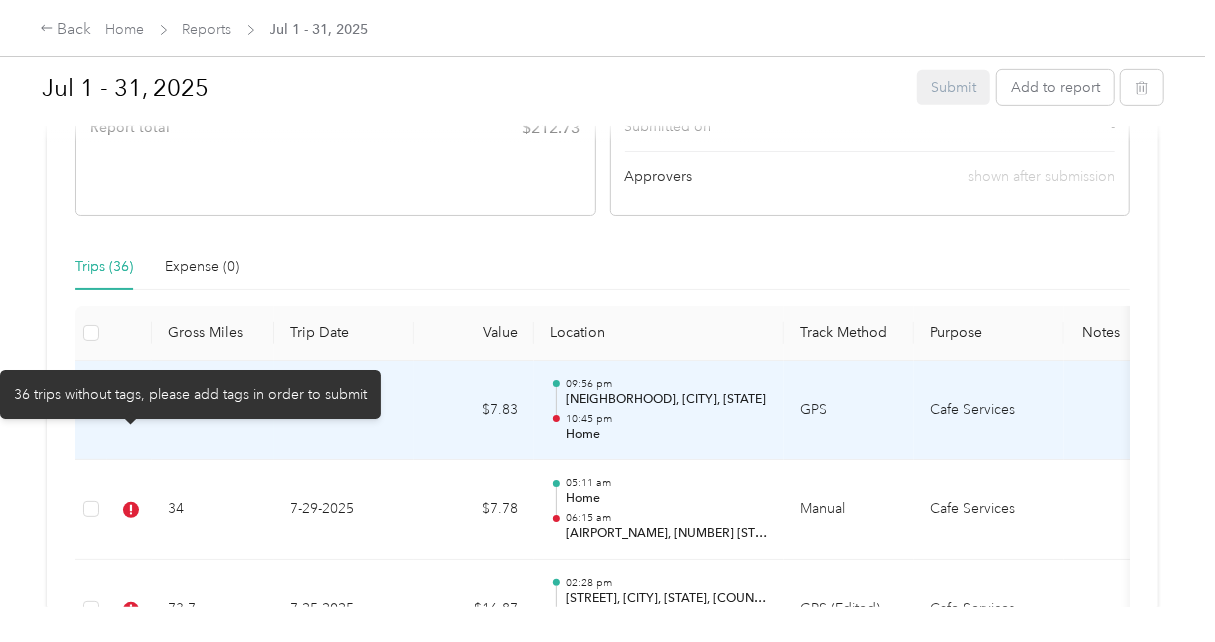 scroll, scrollTop: 372, scrollLeft: 0, axis: vertical 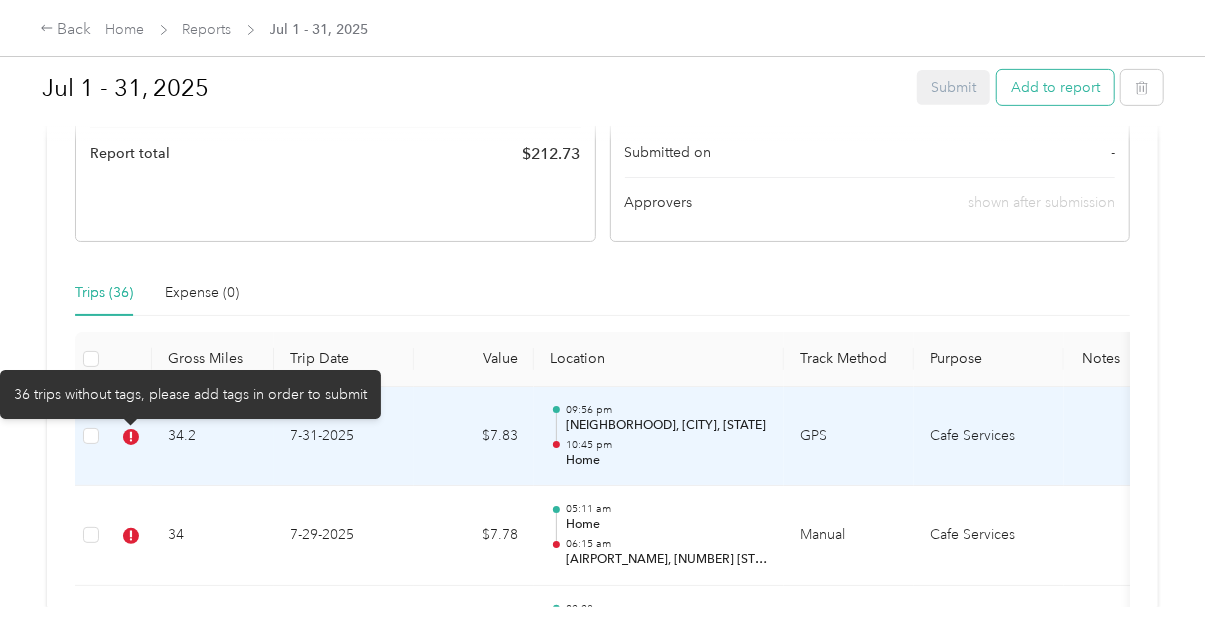 click on "Add to report" at bounding box center (1055, 87) 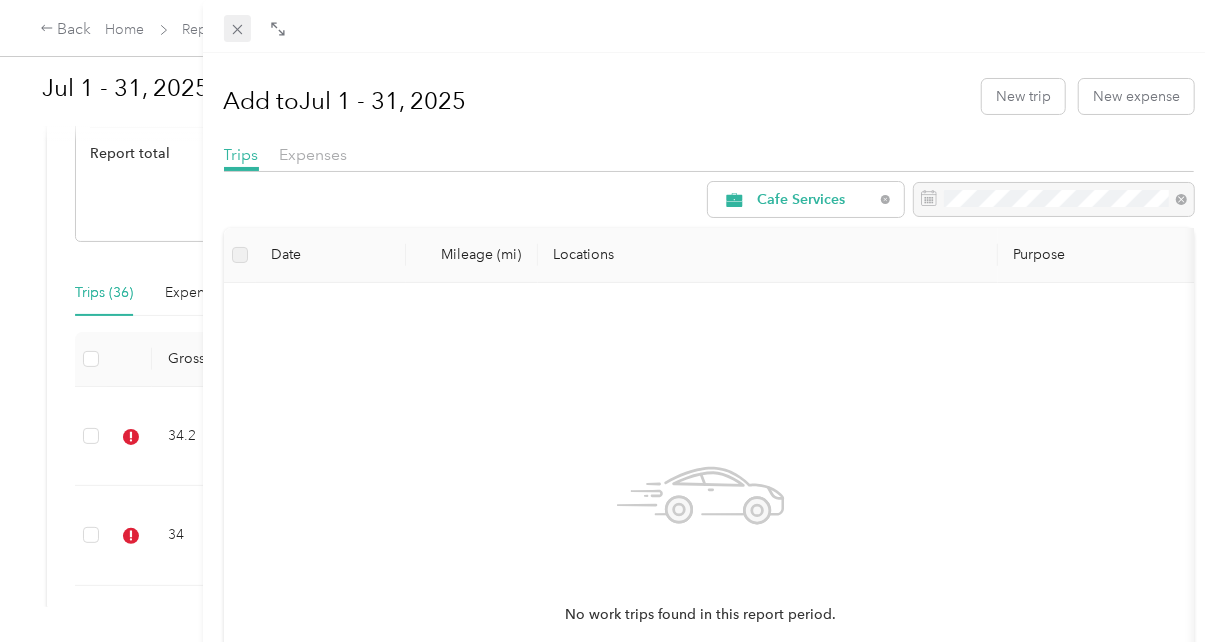 click 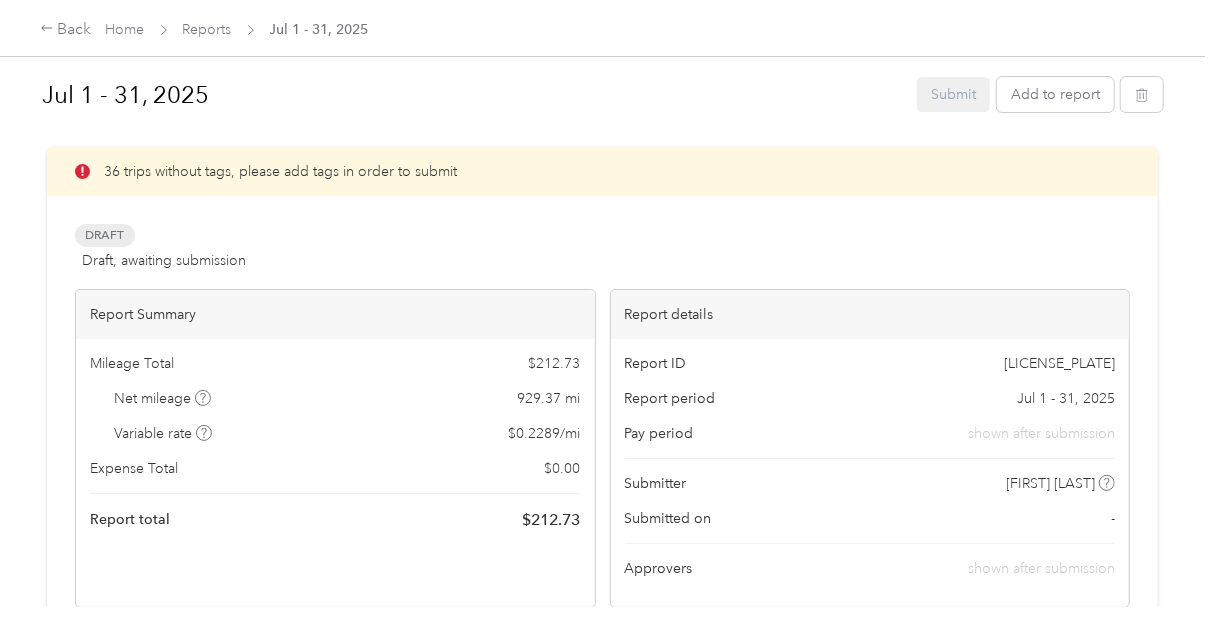scroll, scrollTop: 0, scrollLeft: 0, axis: both 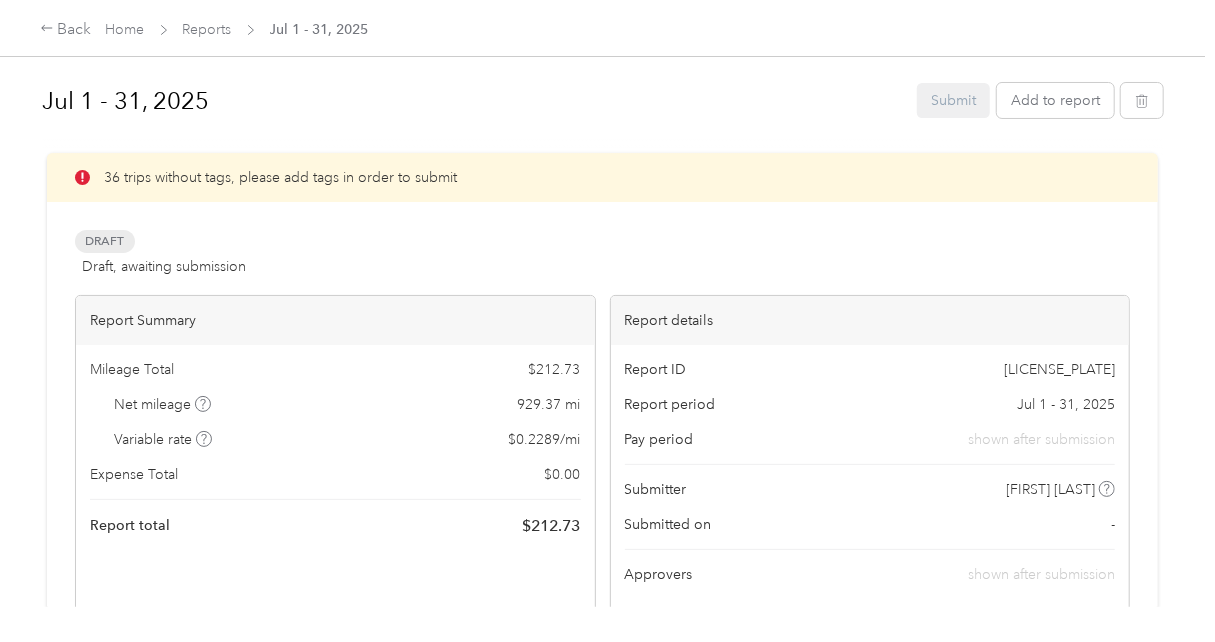 click on "36 trips without tags, please add tags in order to submit" at bounding box center (602, 177) 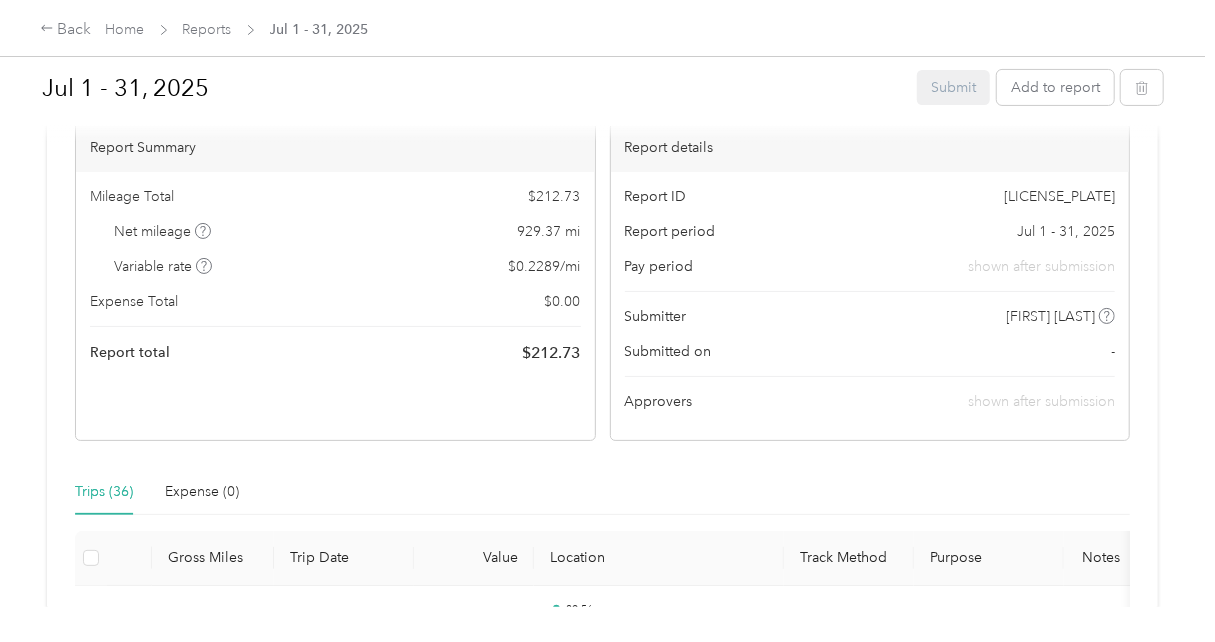 scroll, scrollTop: 248, scrollLeft: 0, axis: vertical 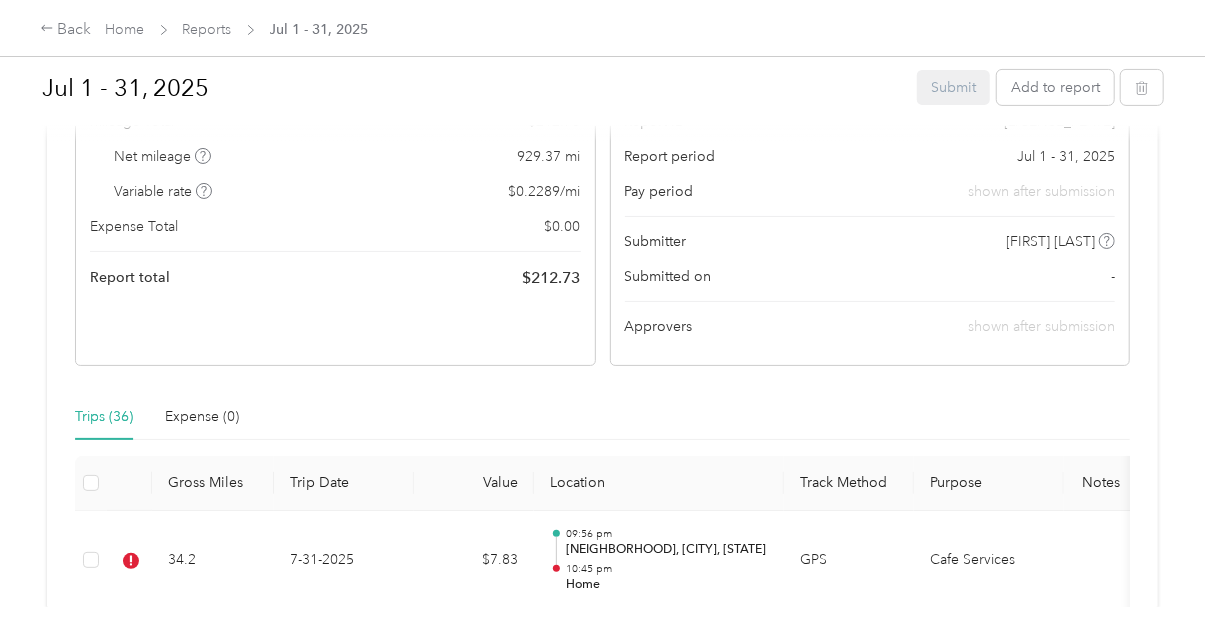 click on "Trips (36)" at bounding box center (104, 417) 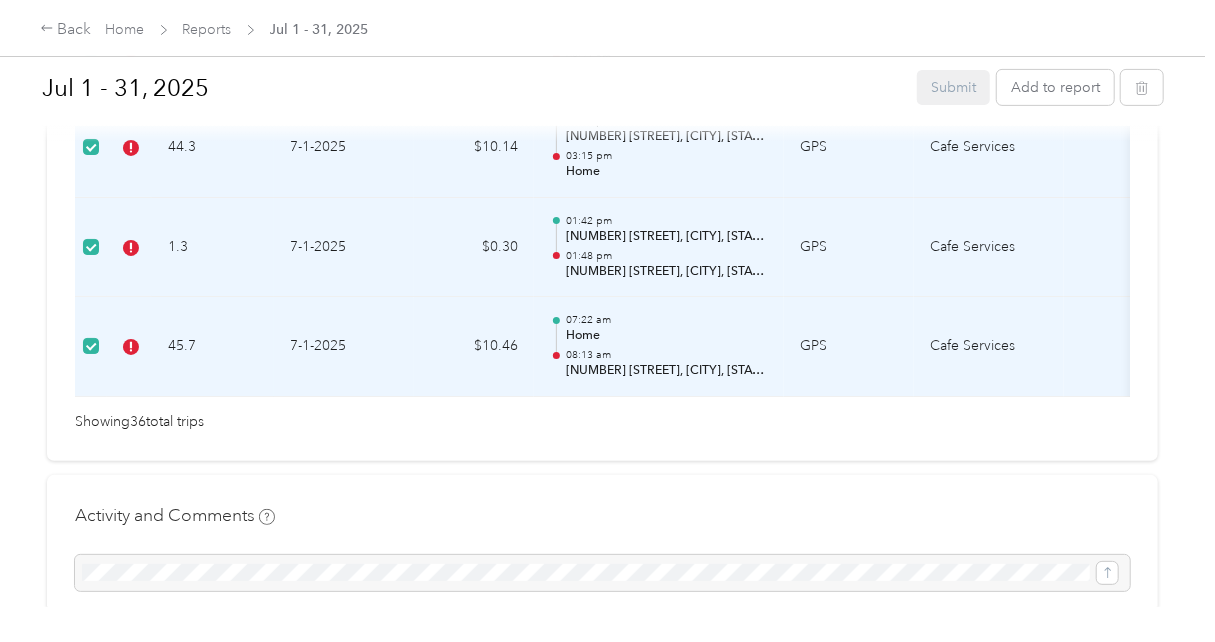 scroll, scrollTop: 4058, scrollLeft: 0, axis: vertical 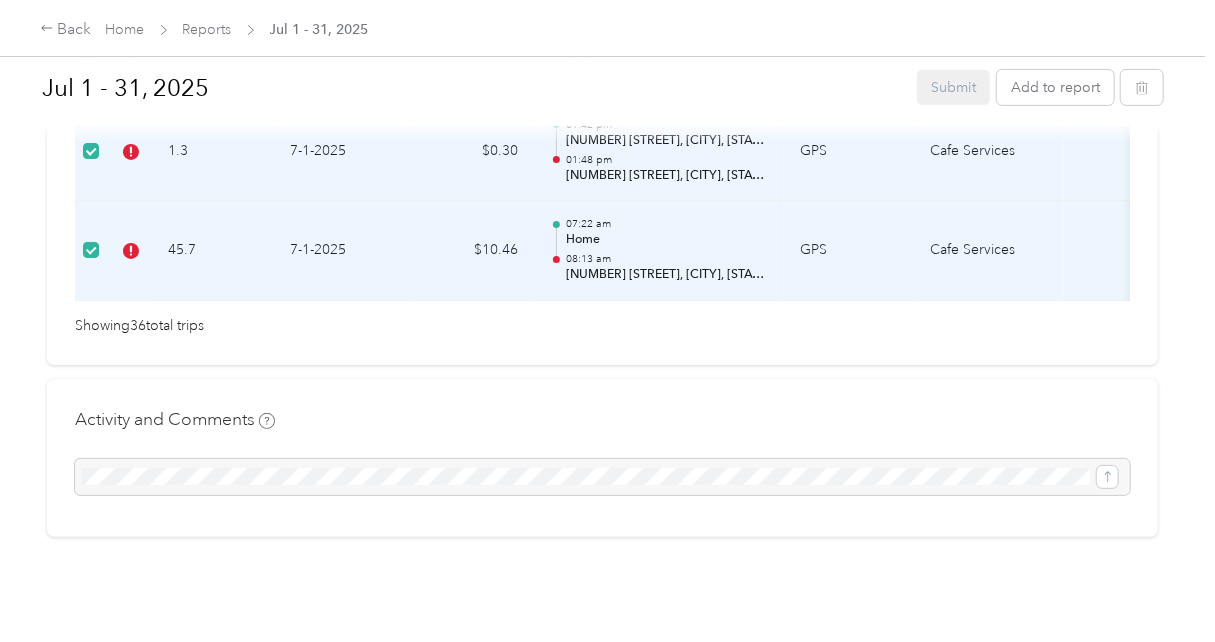click on "Submit Add to report" at bounding box center (1040, 87) 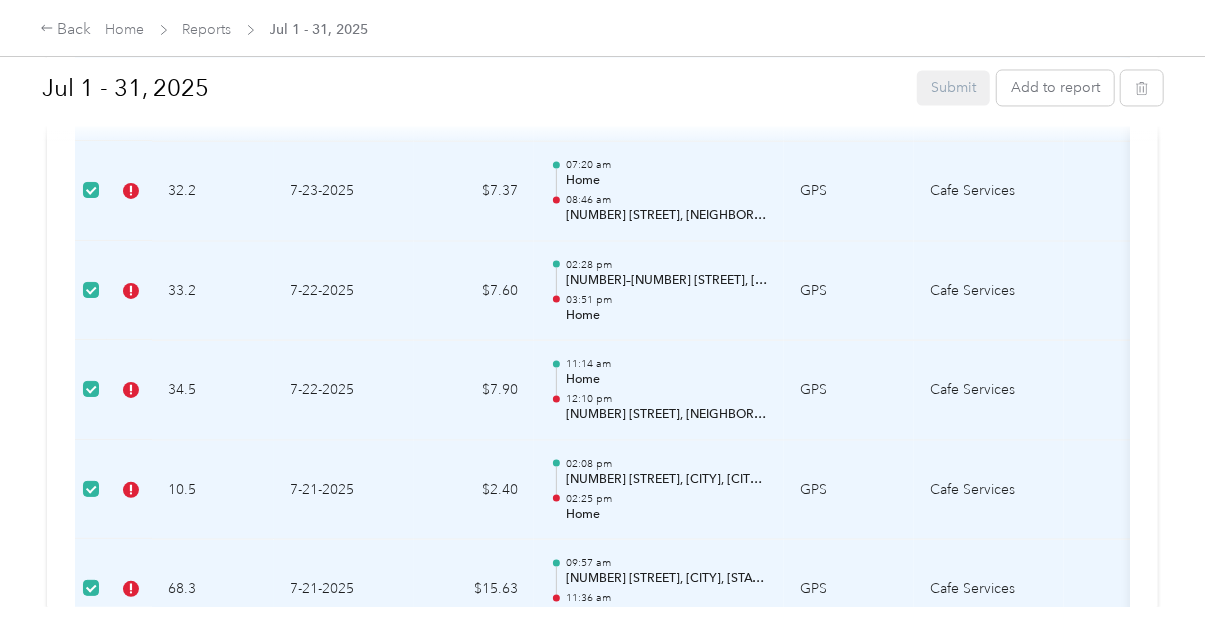 scroll, scrollTop: 1886, scrollLeft: 0, axis: vertical 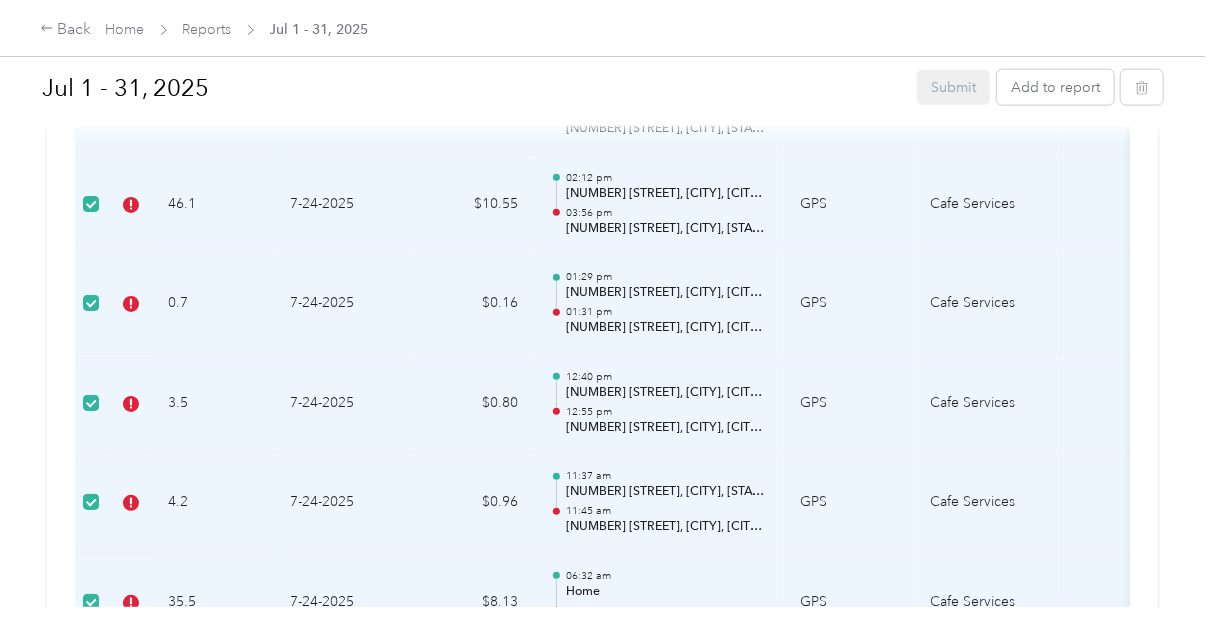 click 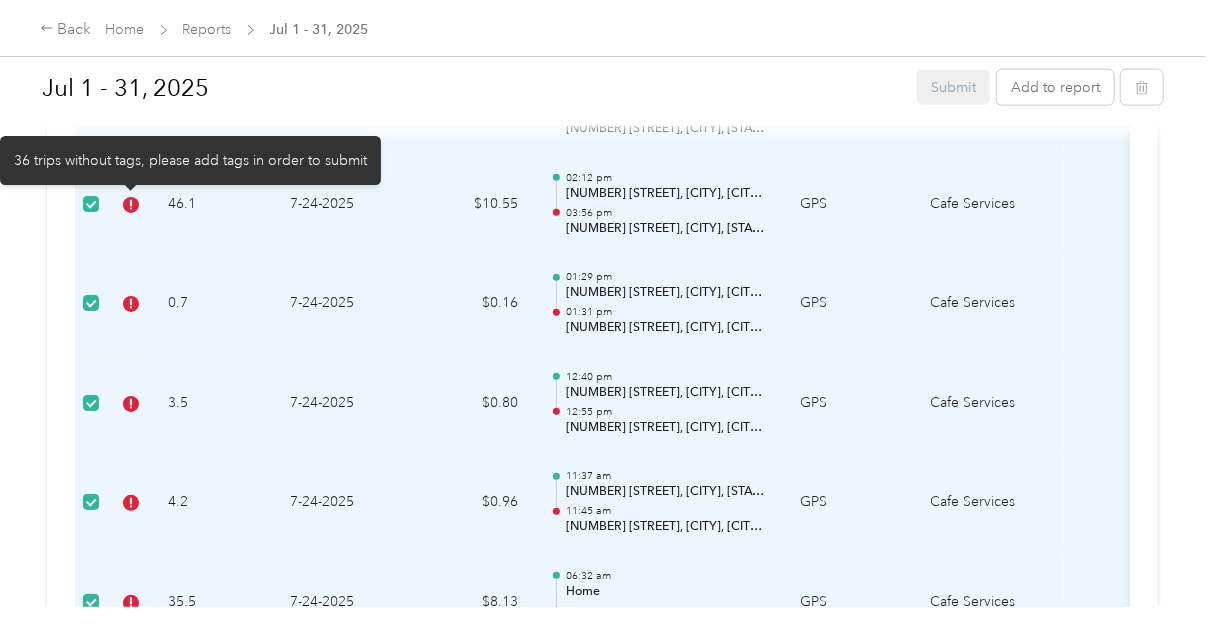 click on "36 trips without tags, please add tags in order to submit" at bounding box center [190, 160] 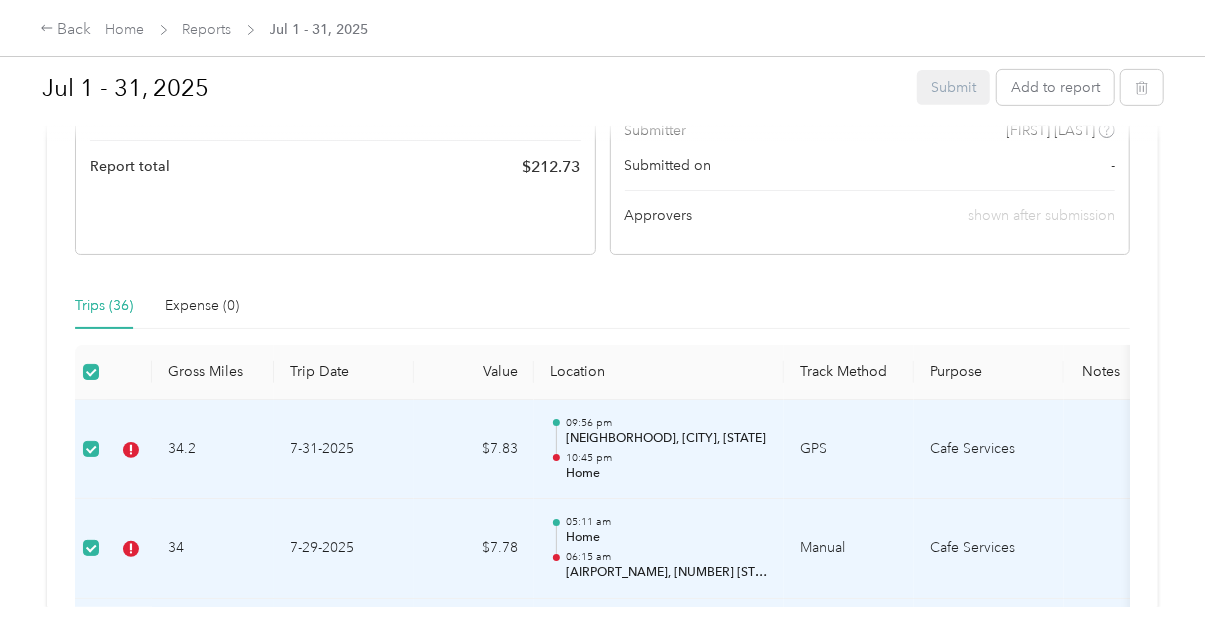 click on "Value" at bounding box center (474, 372) 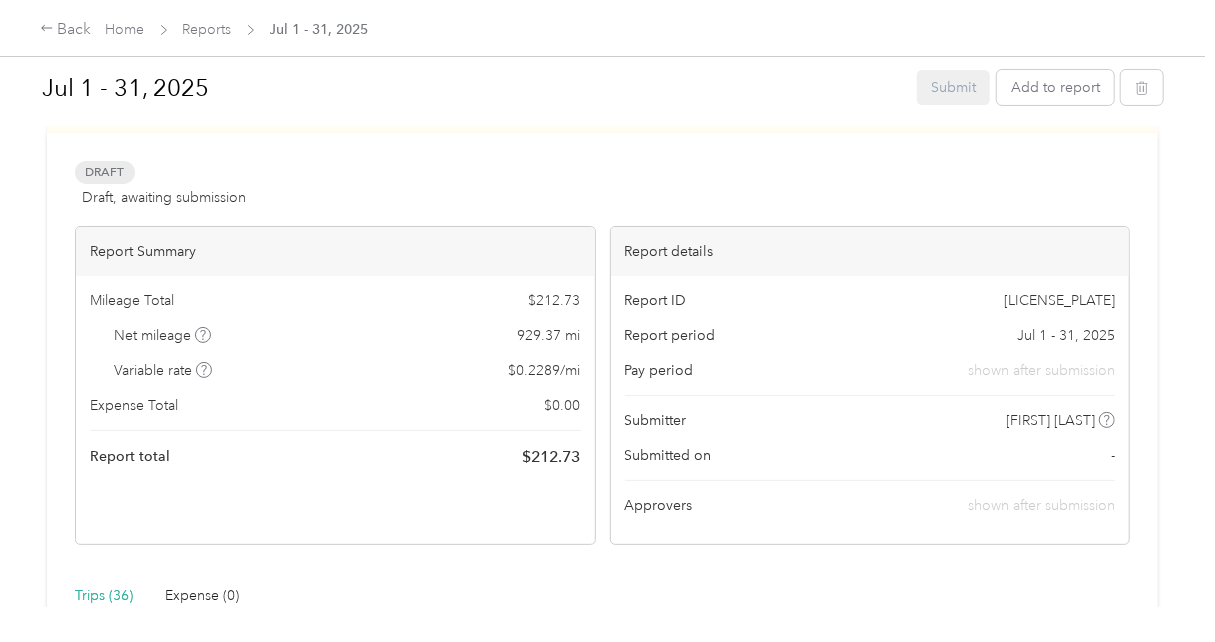 scroll, scrollTop: 0, scrollLeft: 0, axis: both 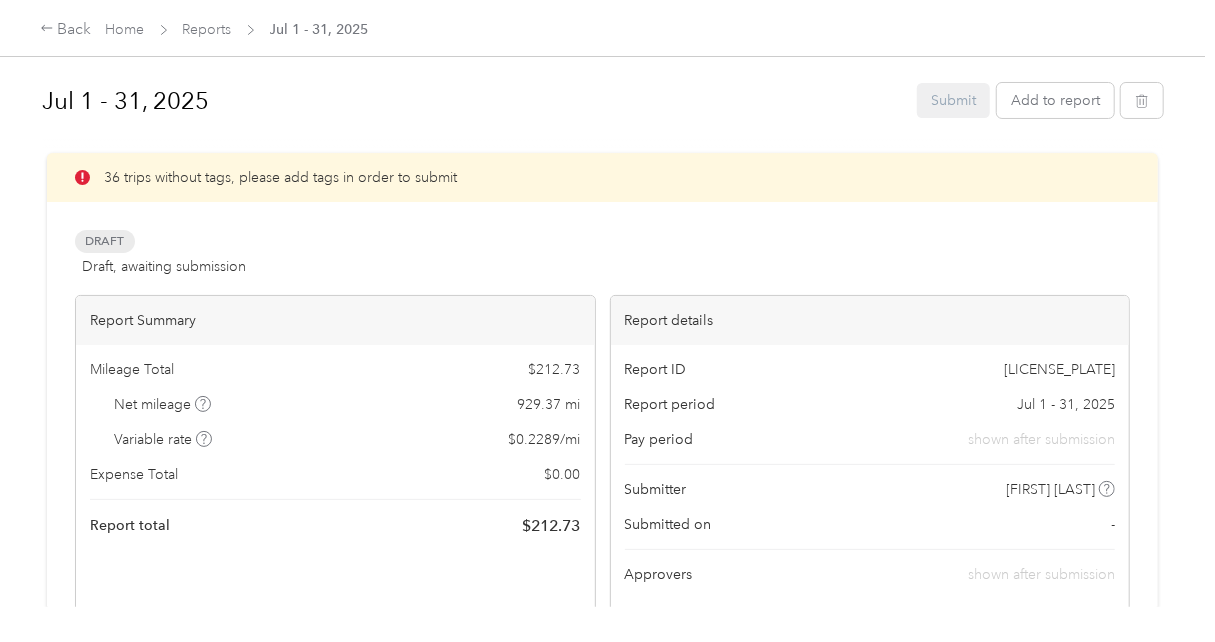 click on "36 trips without tags, please add tags in order to submit" at bounding box center [280, 177] 